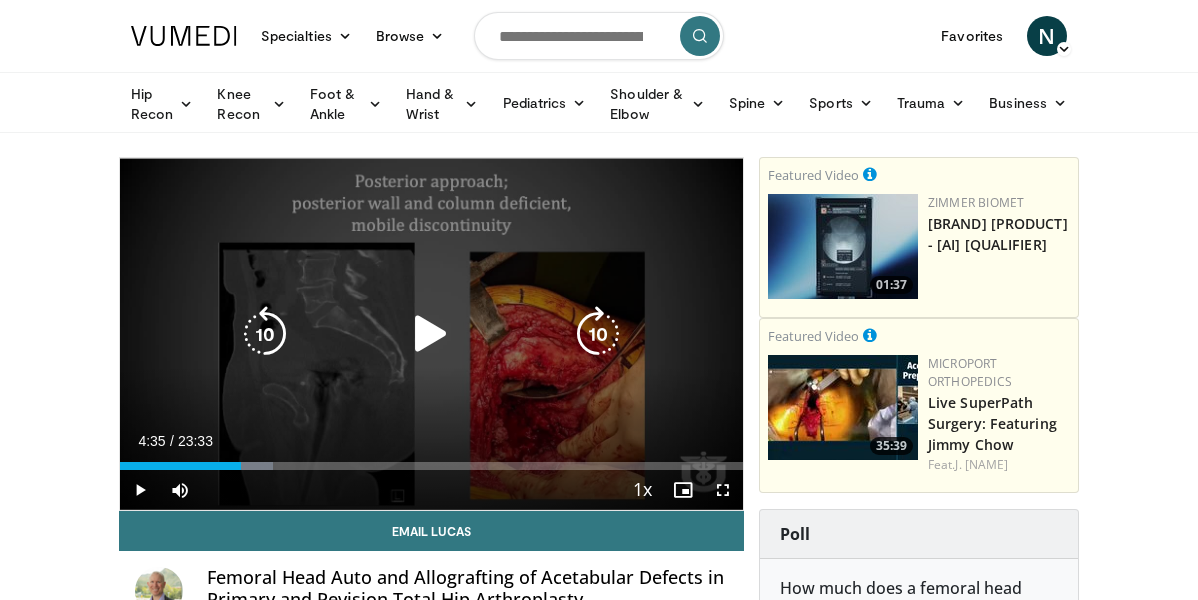 scroll, scrollTop: 130, scrollLeft: 0, axis: vertical 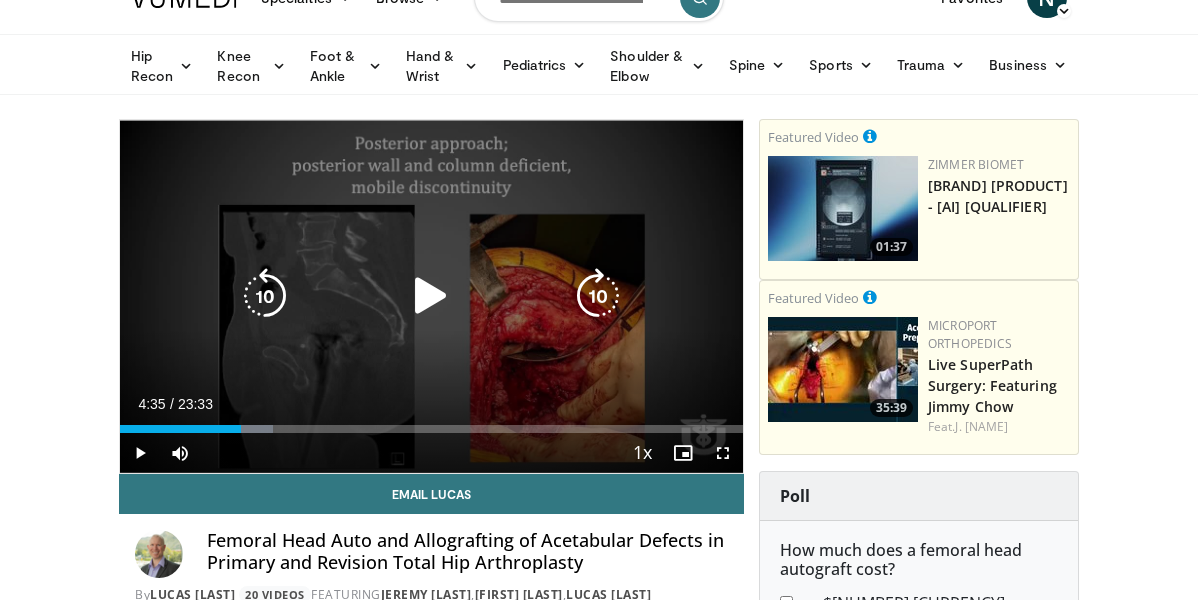 click at bounding box center [265, 296] 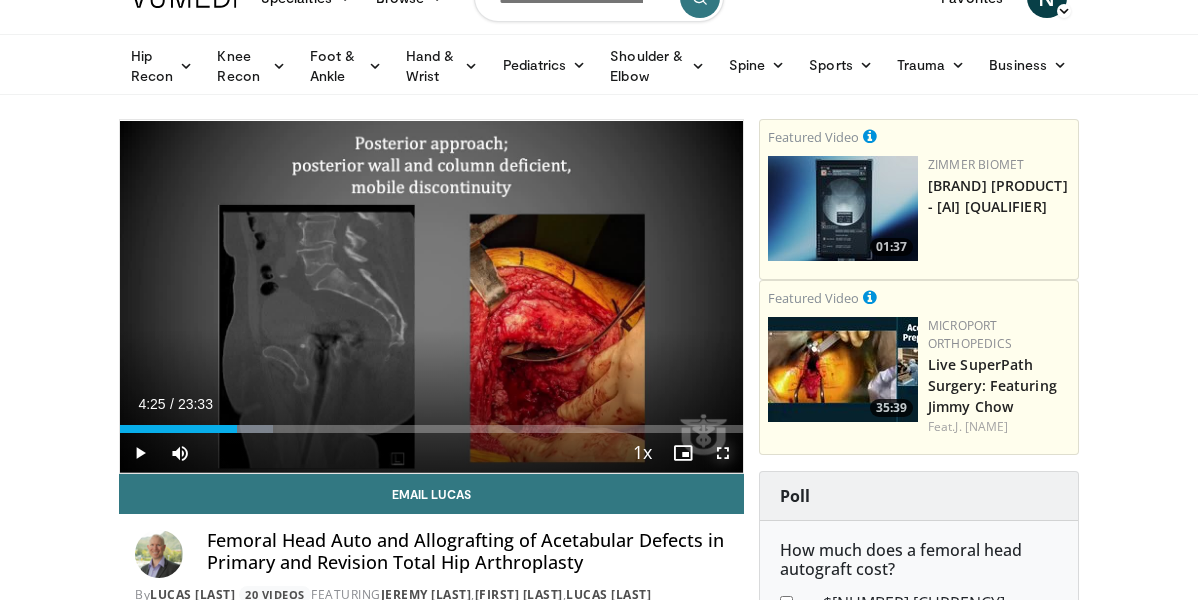 click at bounding box center [723, 453] 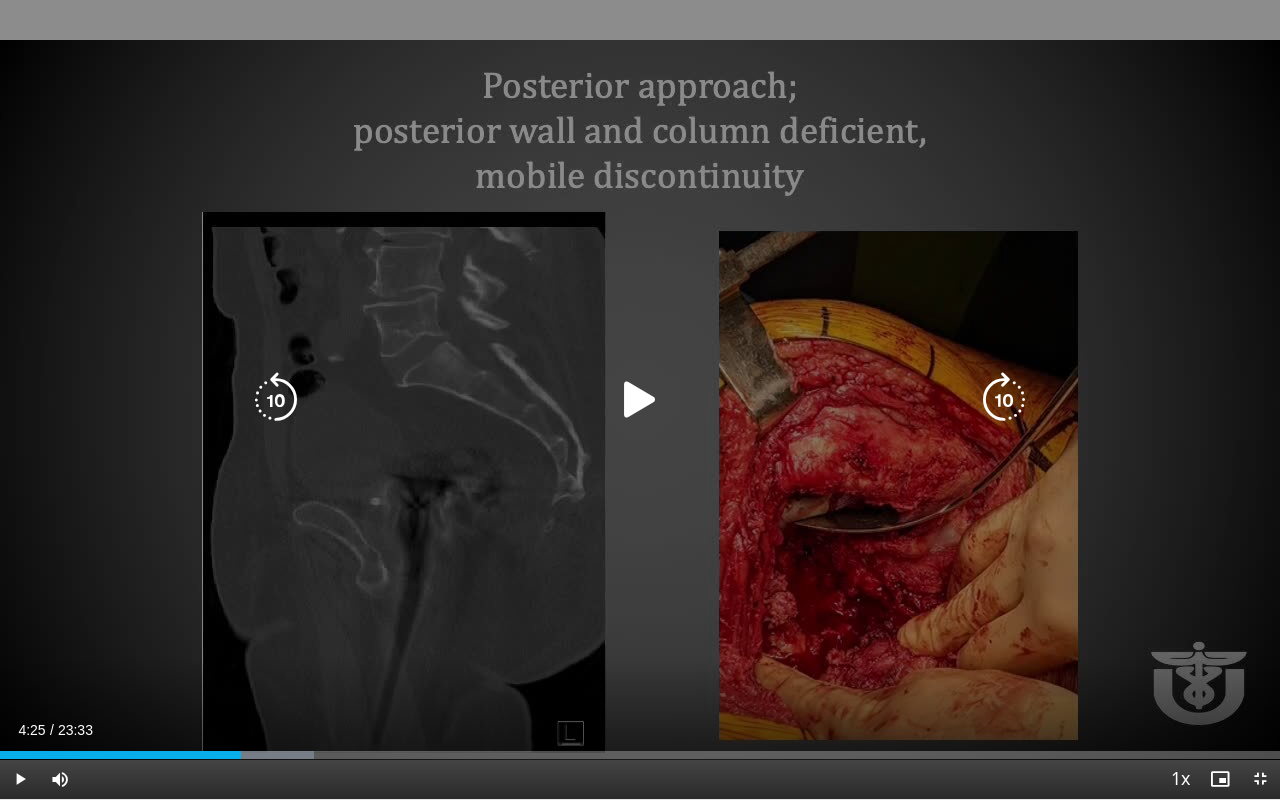click at bounding box center [276, 400] 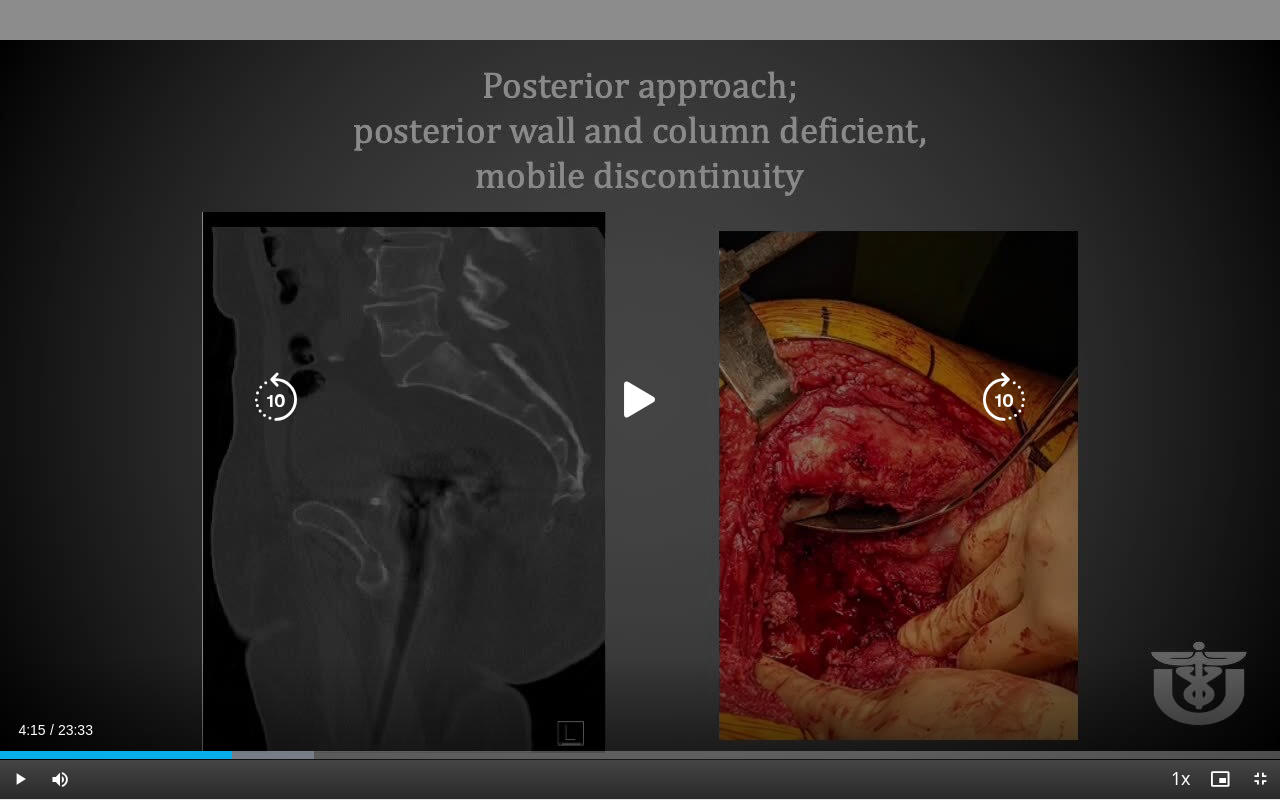click at bounding box center [276, 400] 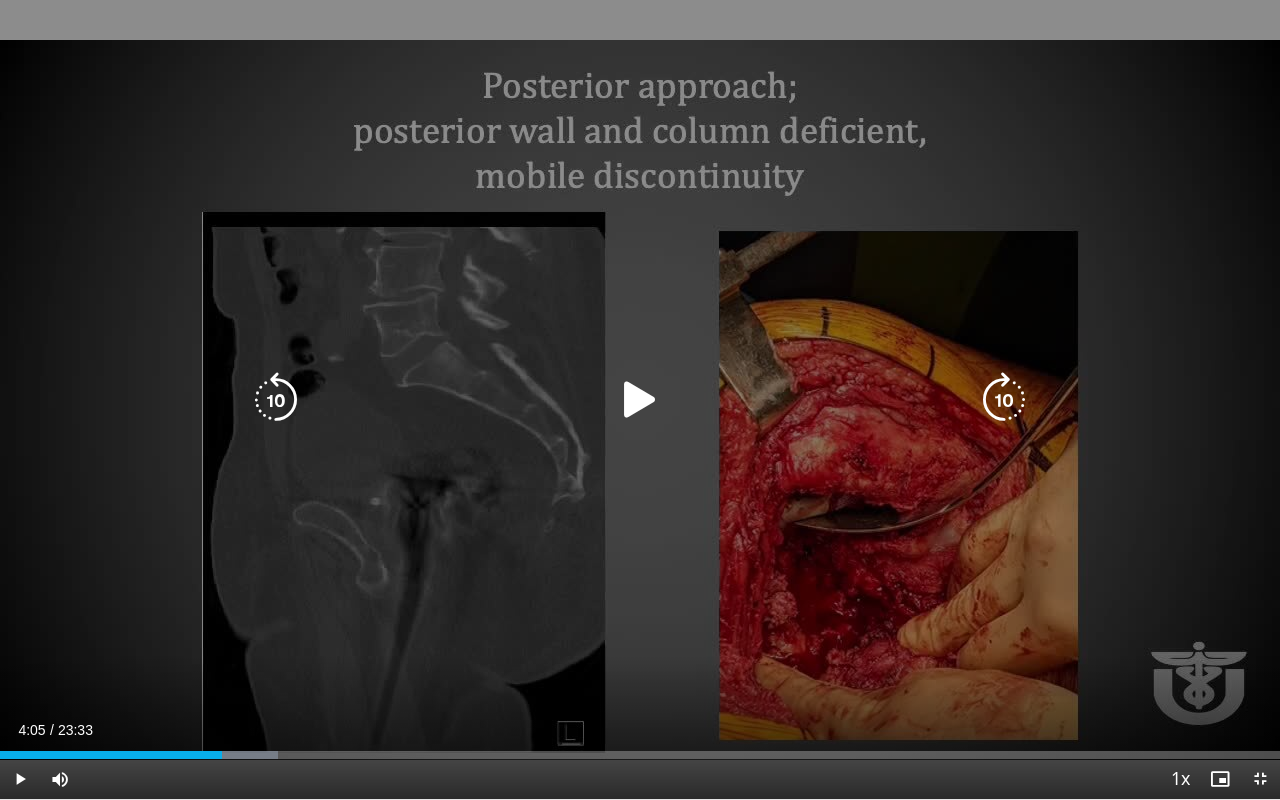 click at bounding box center (1004, 400) 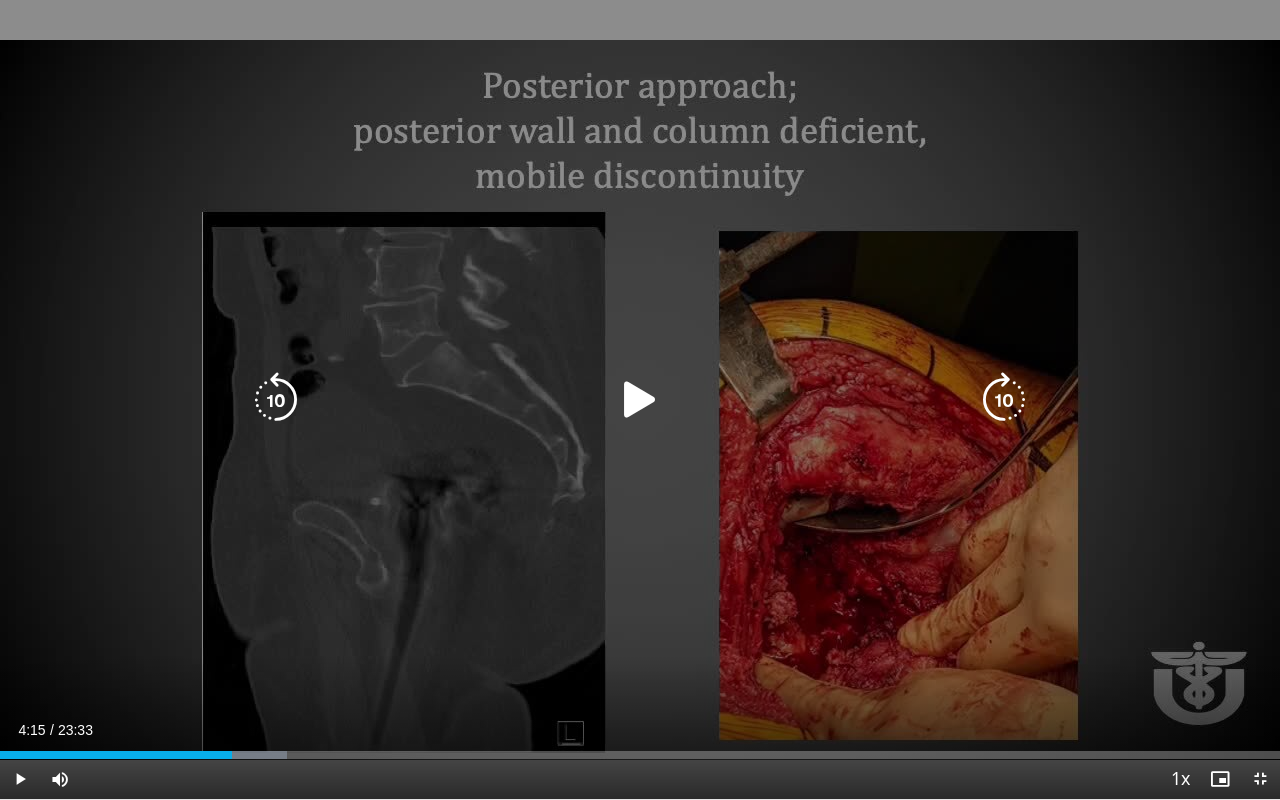 click on "10 seconds
Tap to unmute" at bounding box center [640, 399] 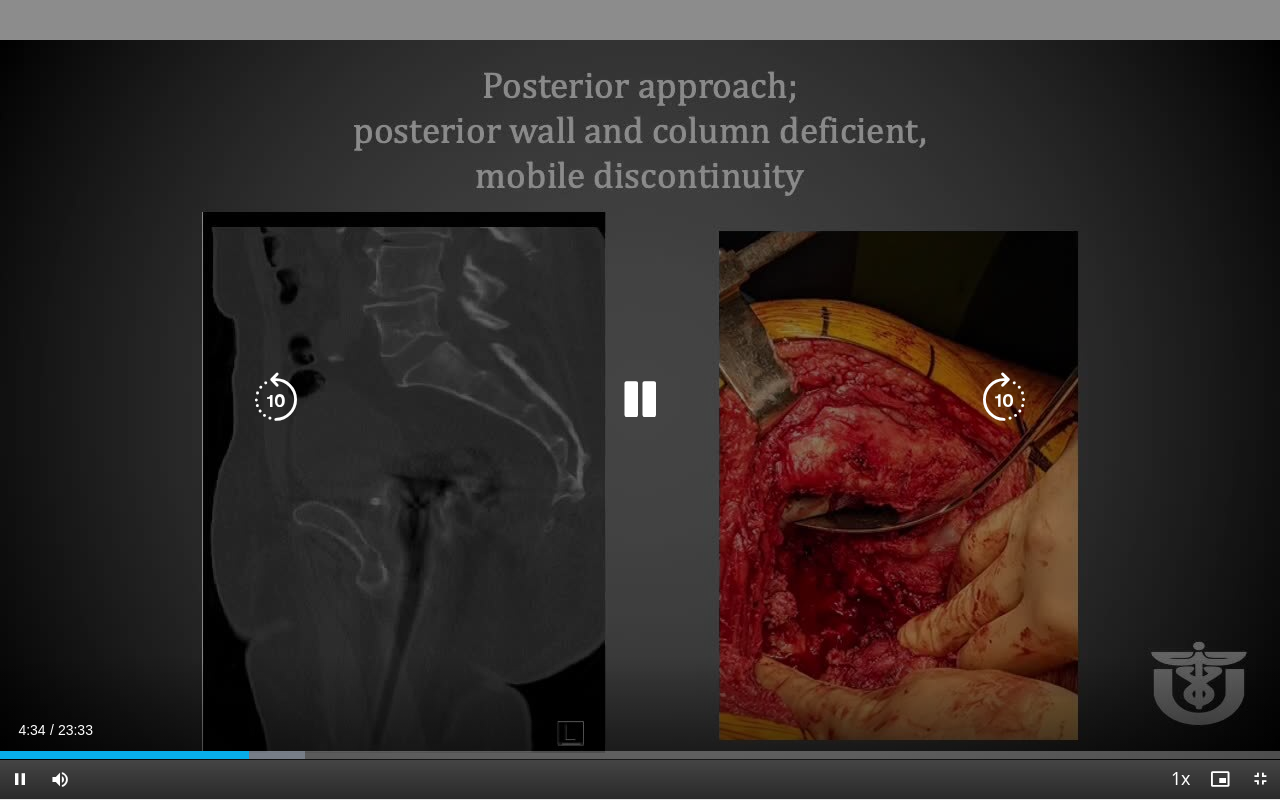 click at bounding box center [276, 400] 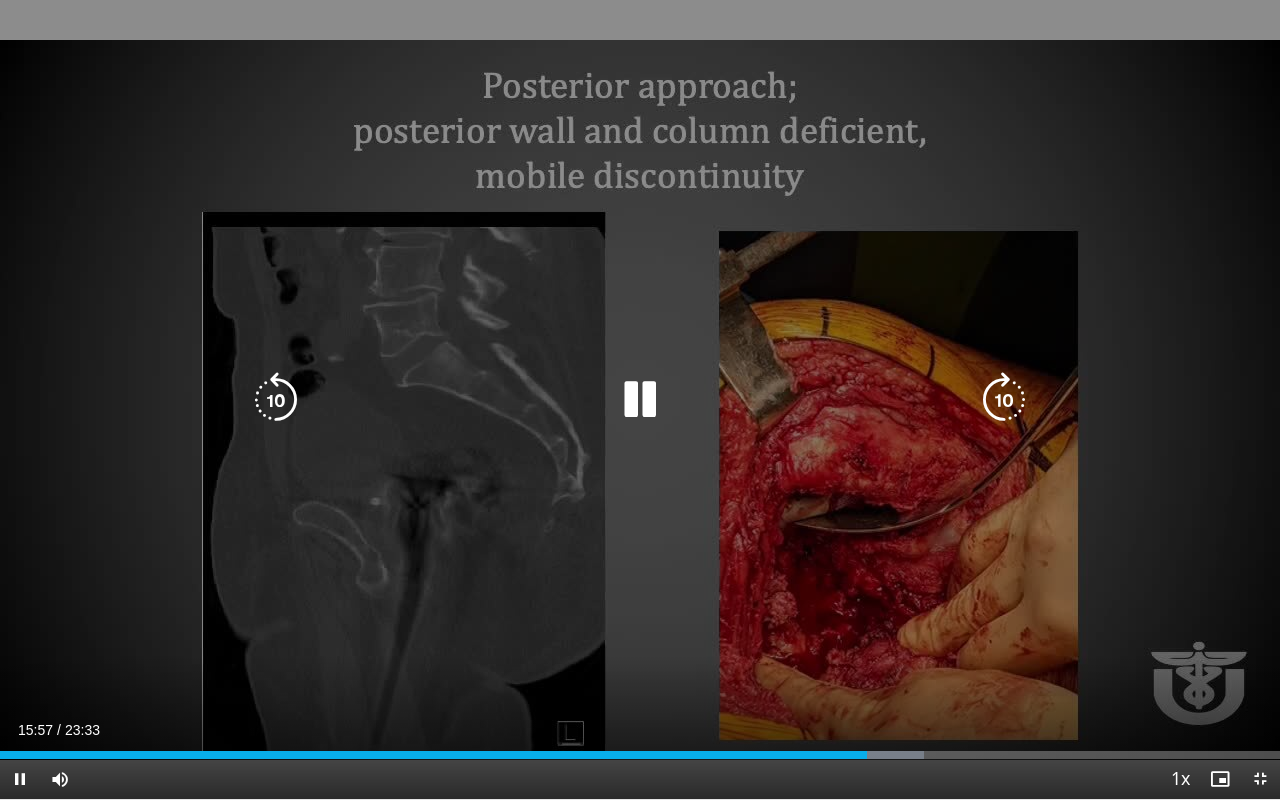 click at bounding box center [640, 400] 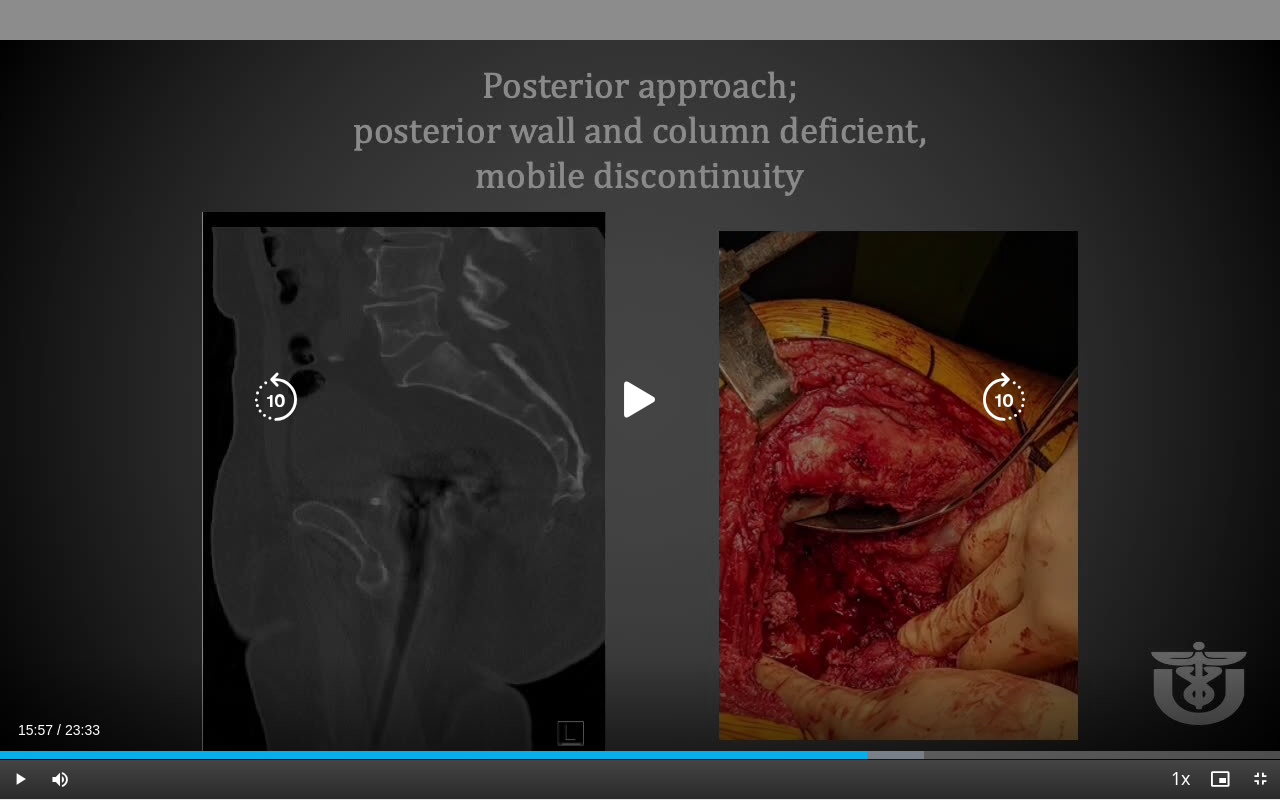 click at bounding box center [640, 400] 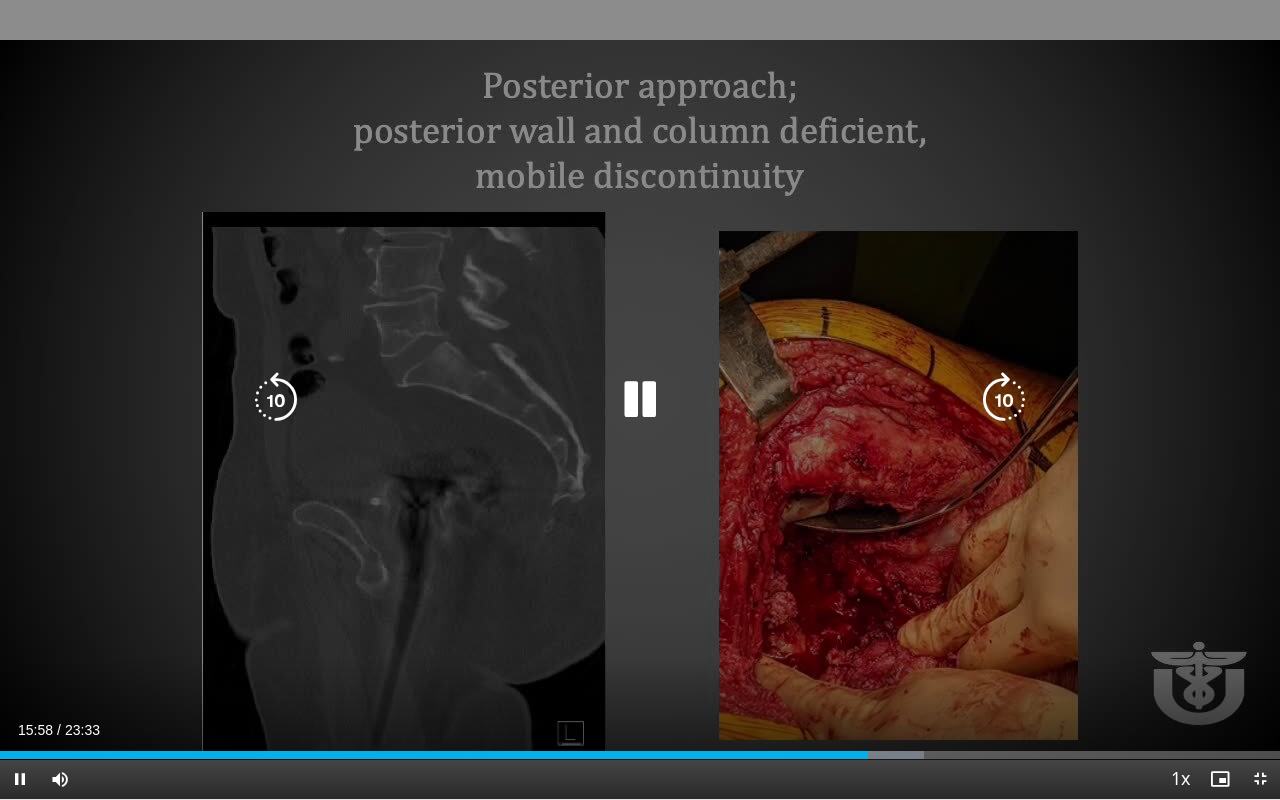 click on "10 seconds
Tap to unmute" at bounding box center (640, 399) 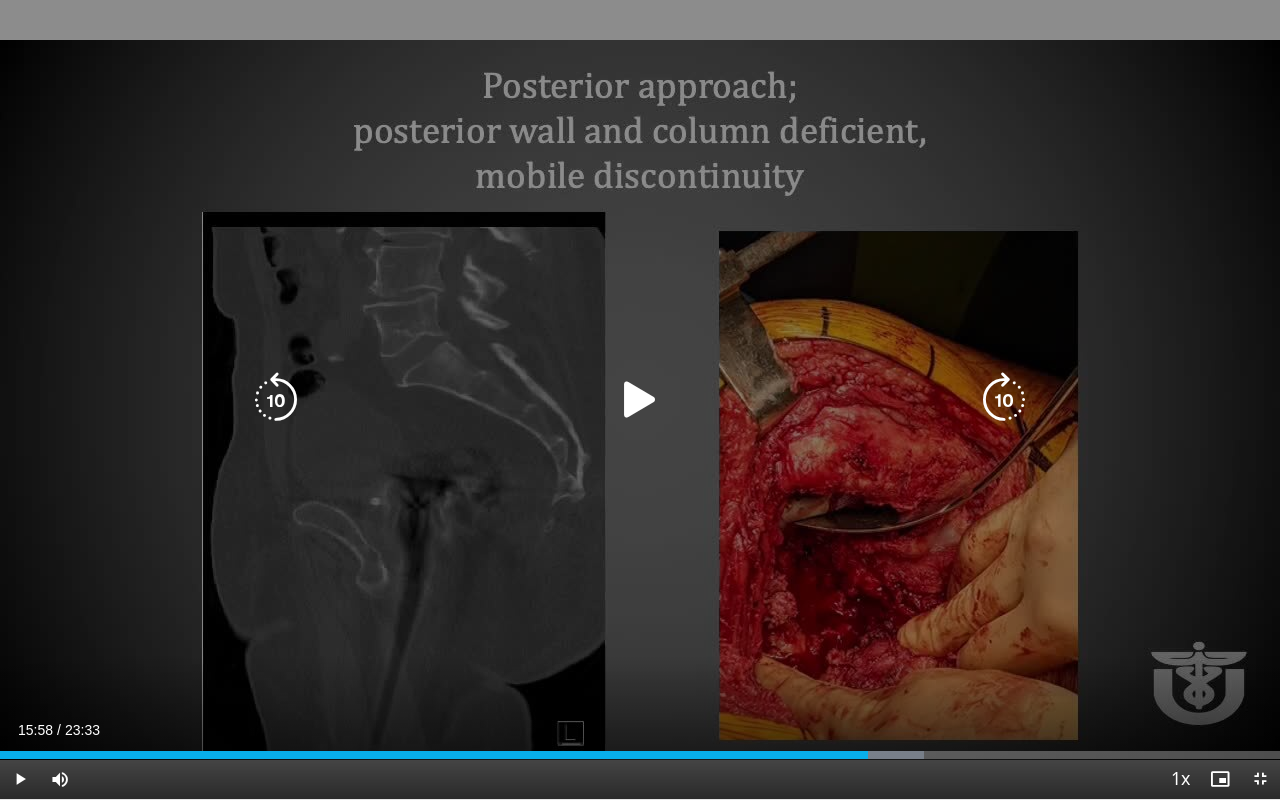click on "10 seconds
Tap to unmute" at bounding box center [640, 399] 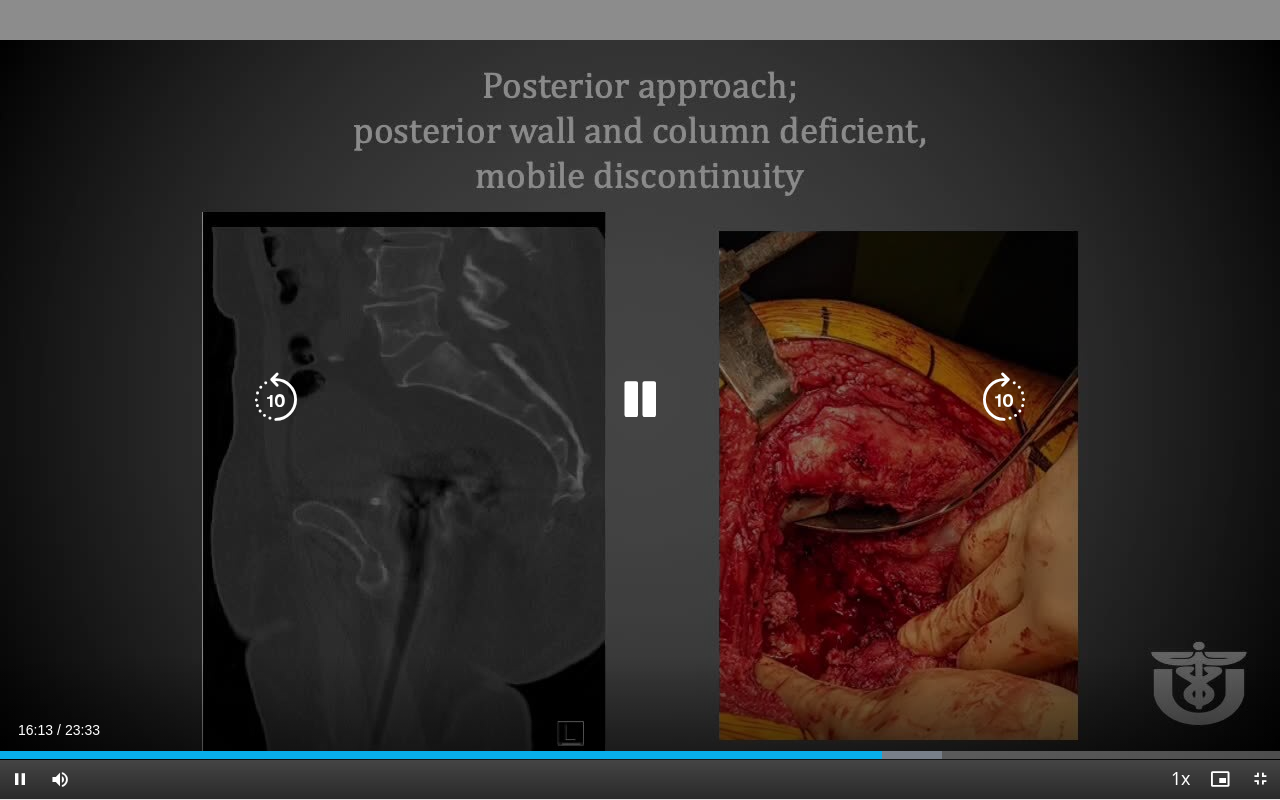 click at bounding box center (640, 400) 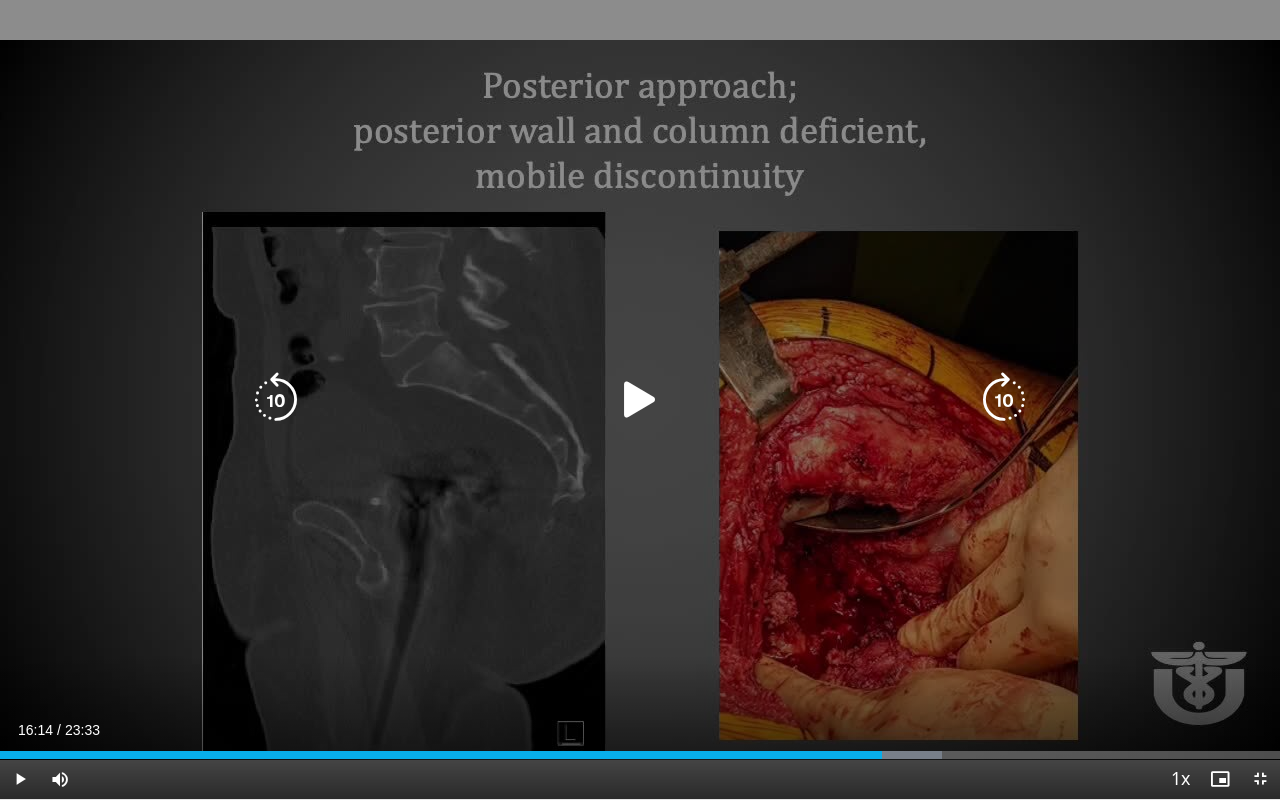click at bounding box center (640, 400) 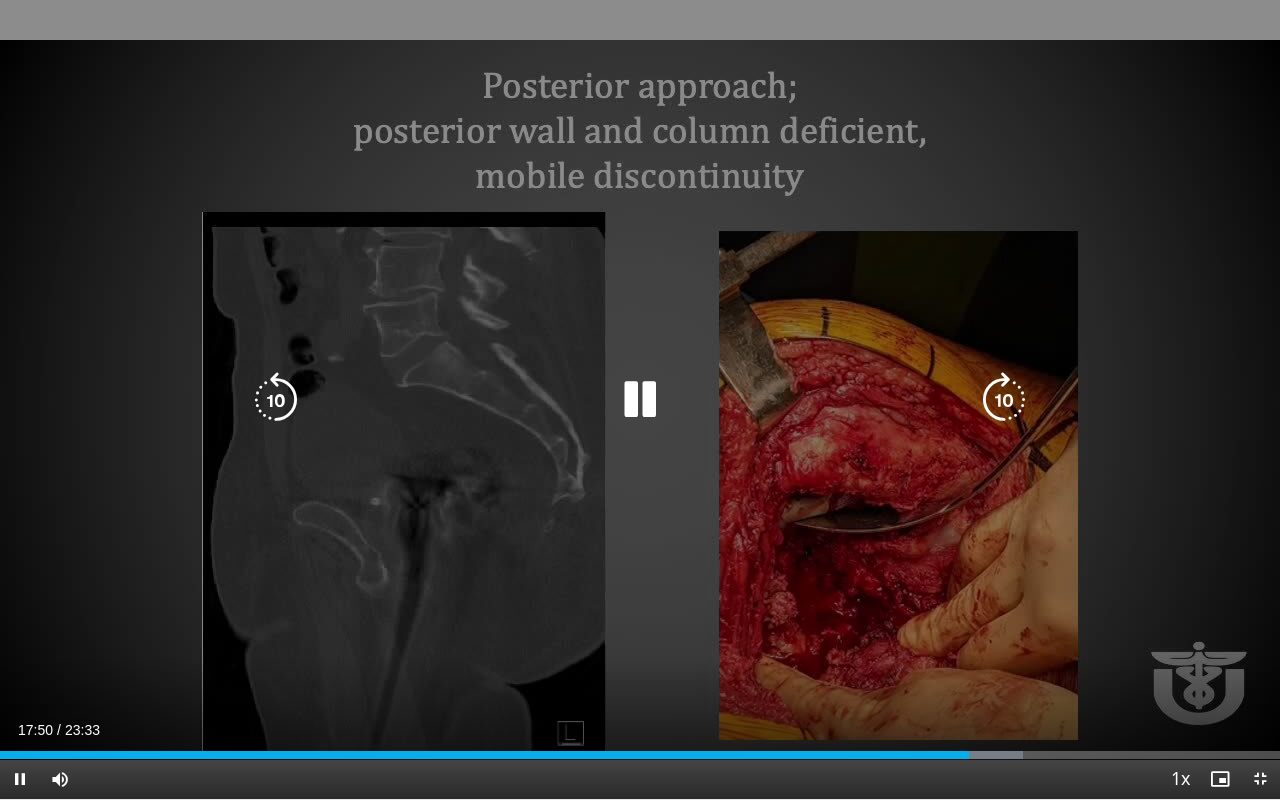 click at bounding box center [640, 400] 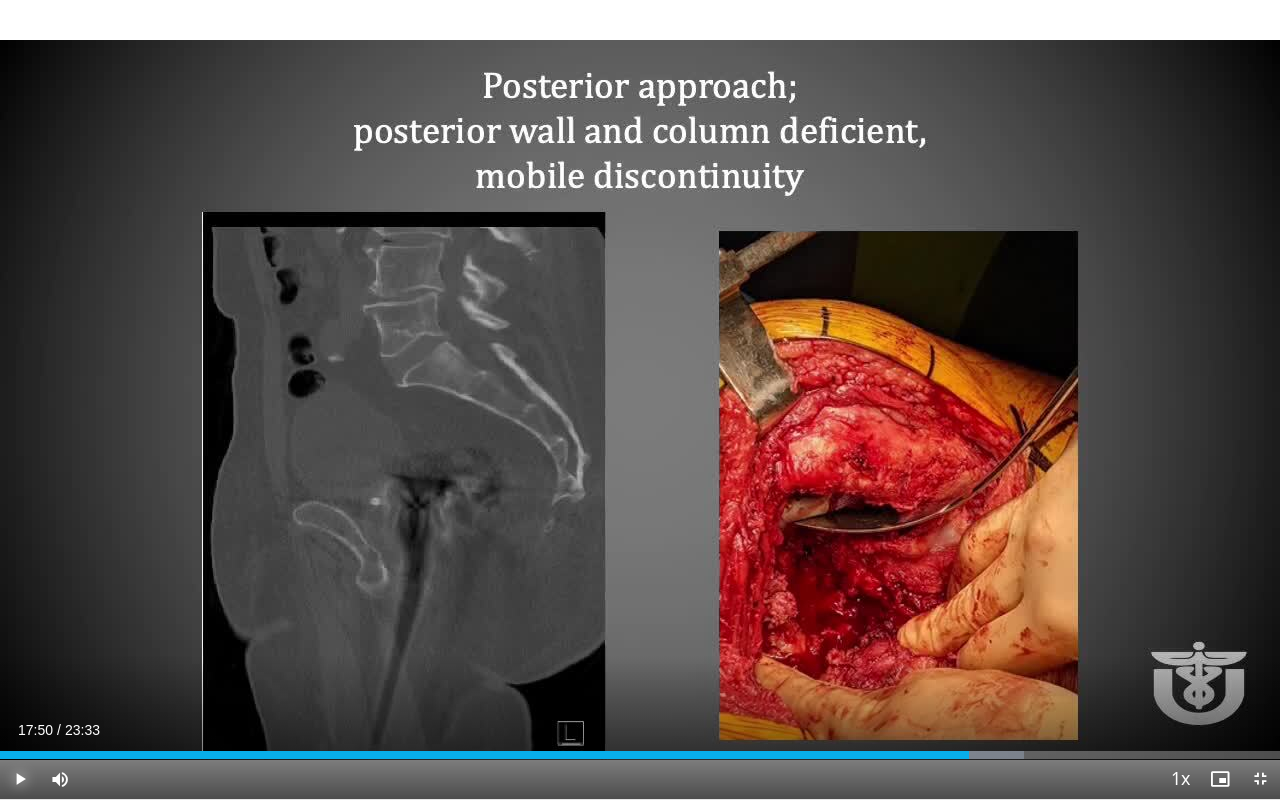 click at bounding box center [20, 779] 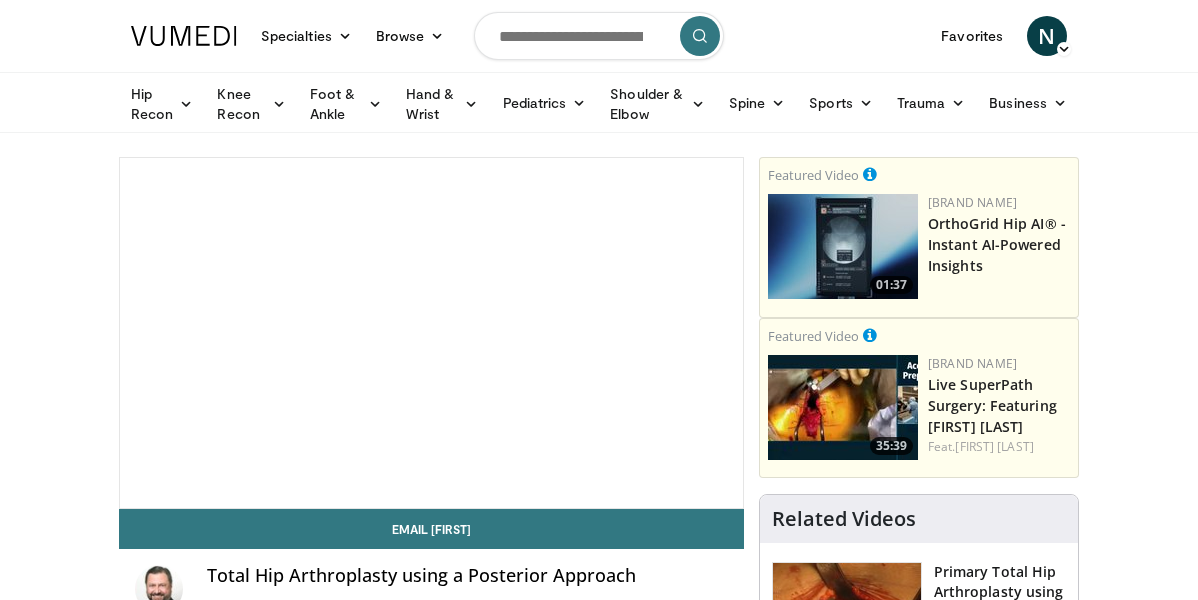 scroll, scrollTop: 0, scrollLeft: 0, axis: both 